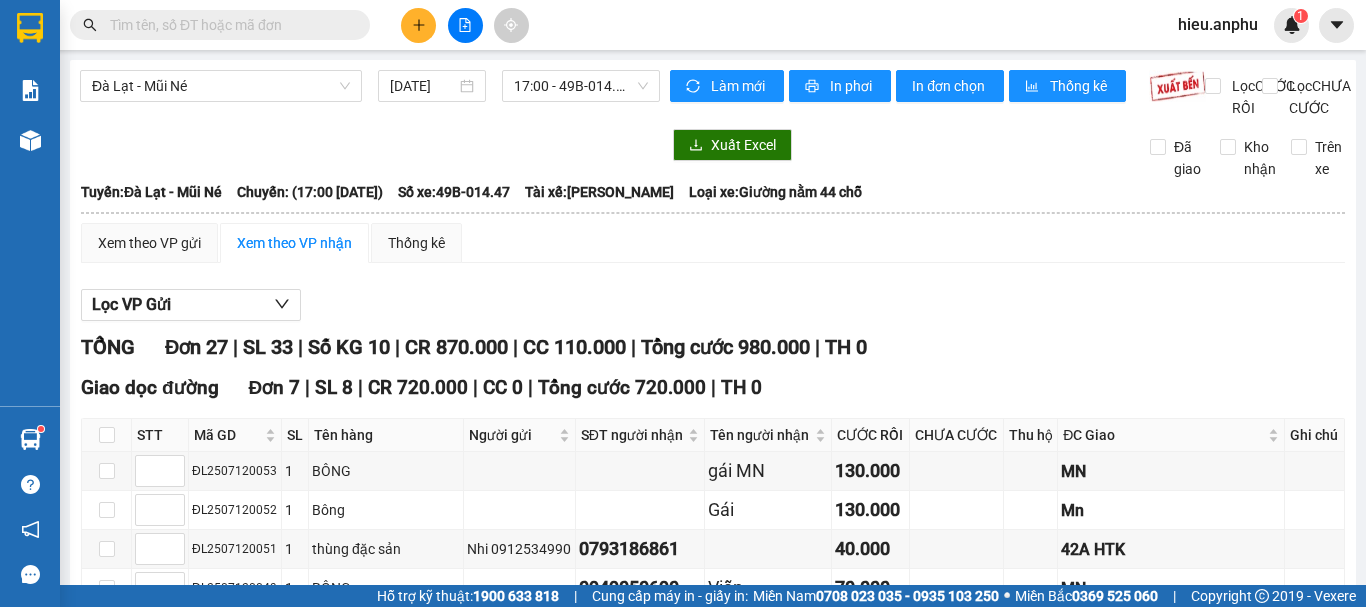 scroll, scrollTop: 0, scrollLeft: 0, axis: both 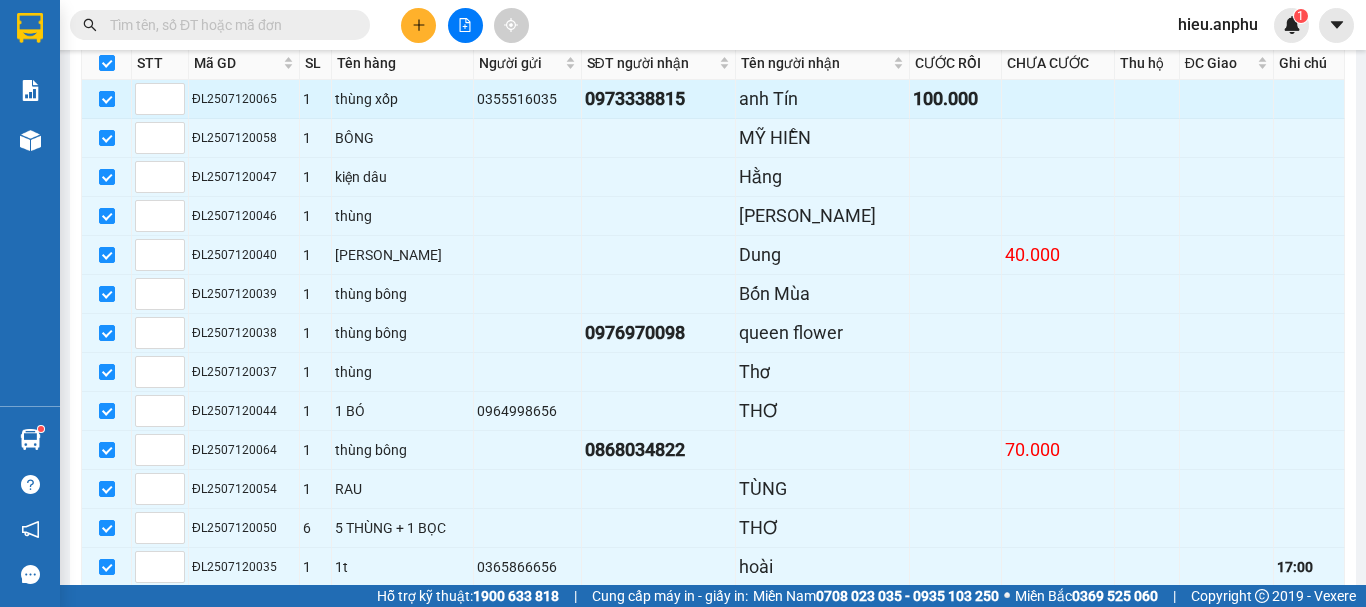 click at bounding box center (107, 99) 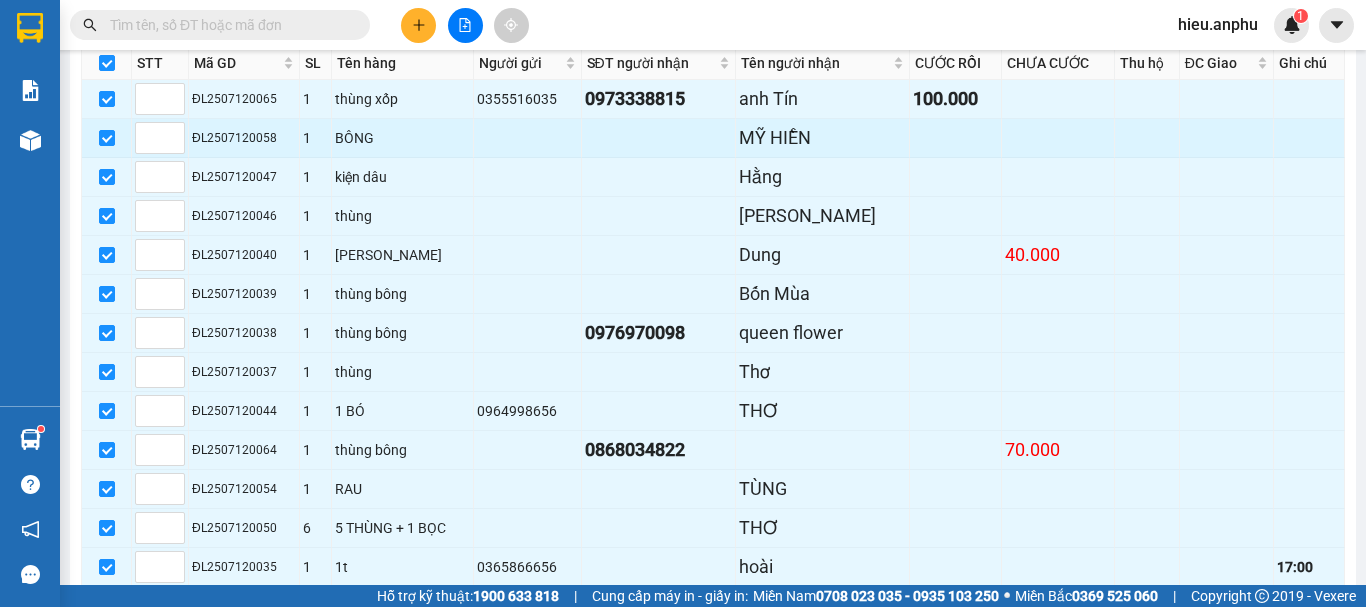checkbox on "false" 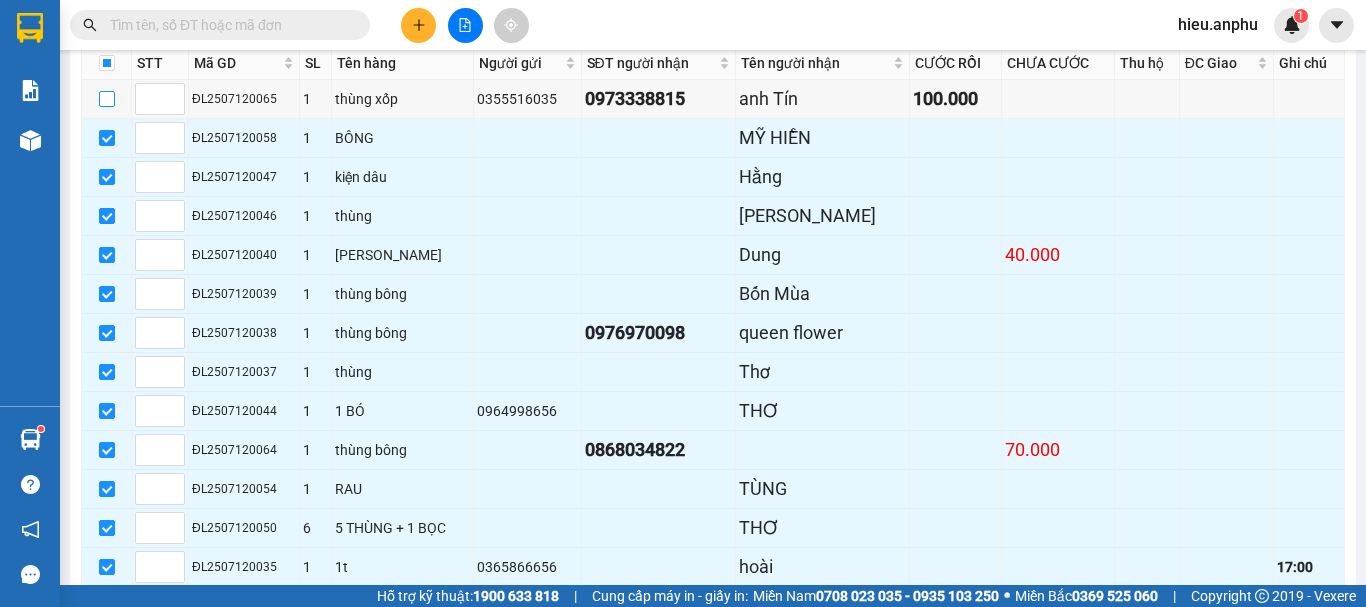 scroll, scrollTop: 1196, scrollLeft: 0, axis: vertical 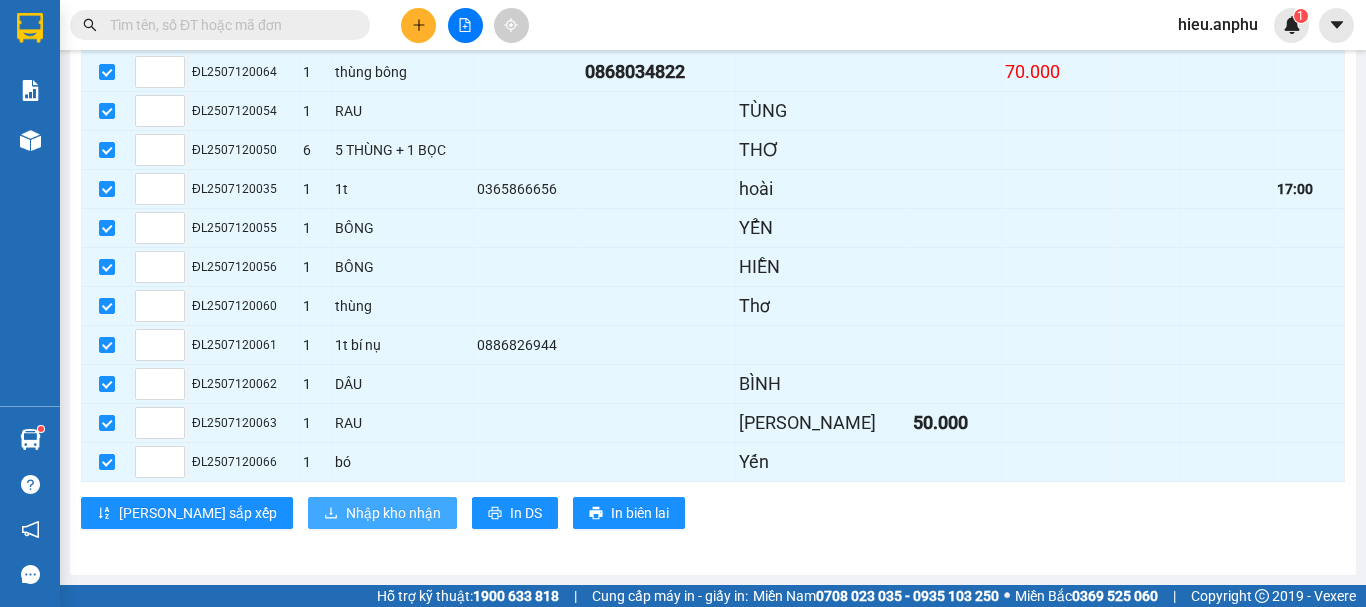 click on "Nhập kho nhận" at bounding box center [393, 513] 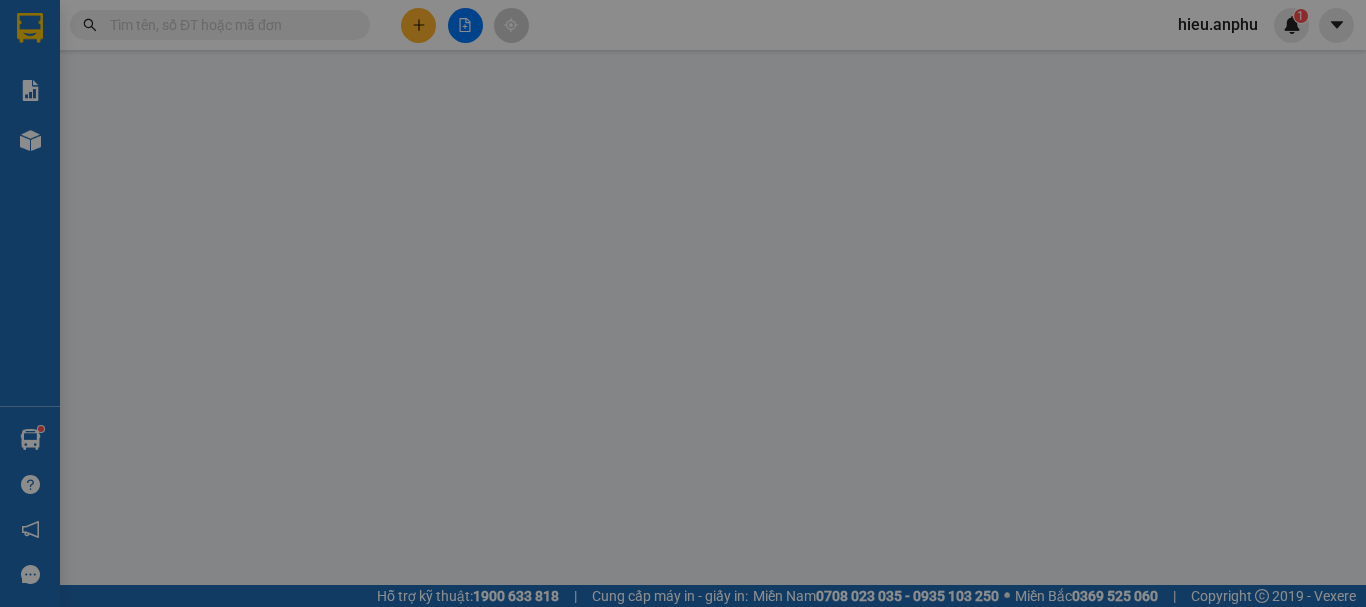 scroll, scrollTop: 0, scrollLeft: 0, axis: both 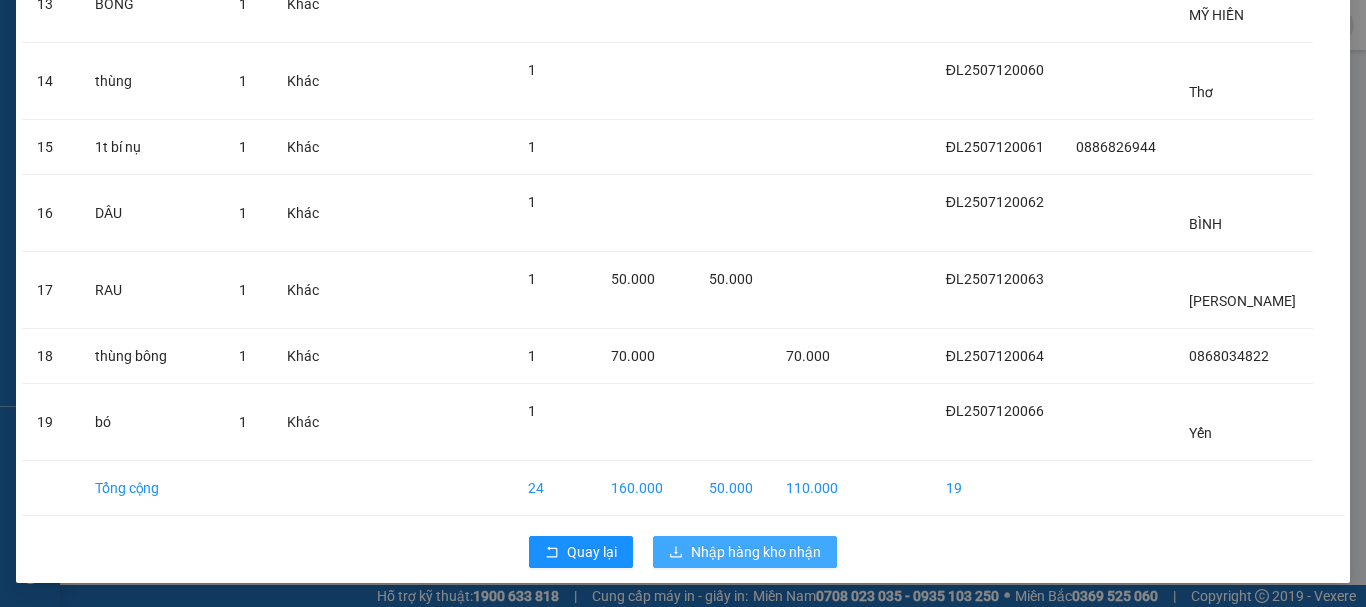 drag, startPoint x: 769, startPoint y: 563, endPoint x: 764, endPoint y: 537, distance: 26.476404 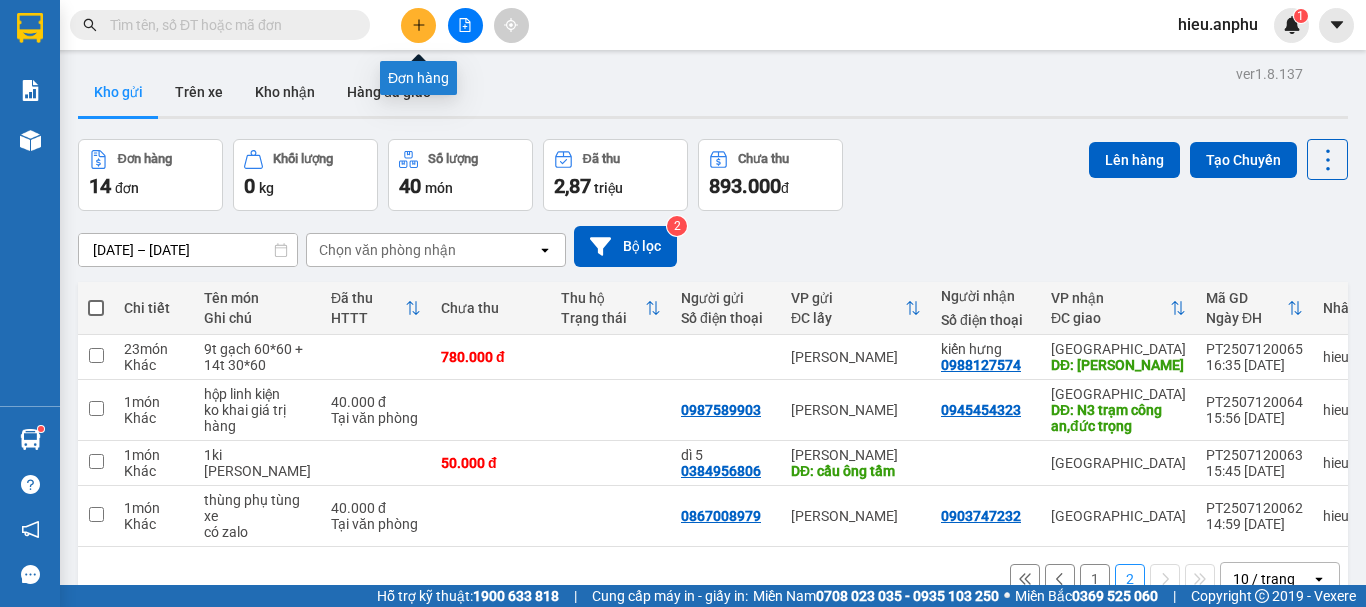 click at bounding box center [418, 25] 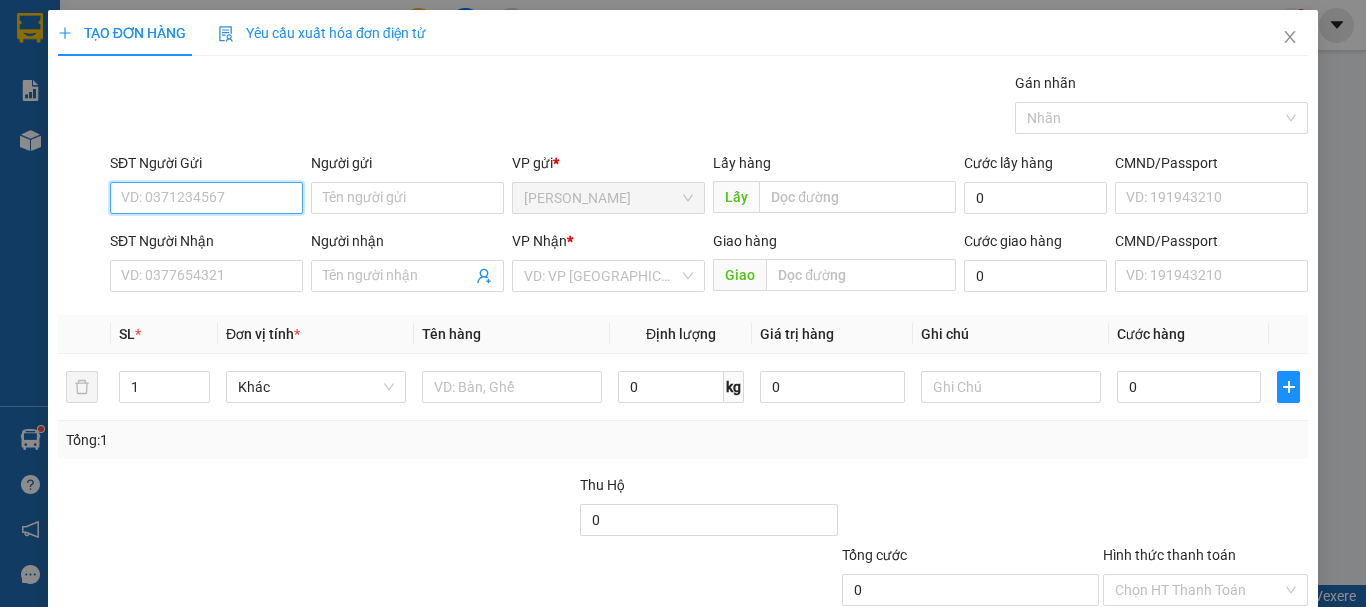 click on "SĐT Người Gửi" at bounding box center (206, 198) 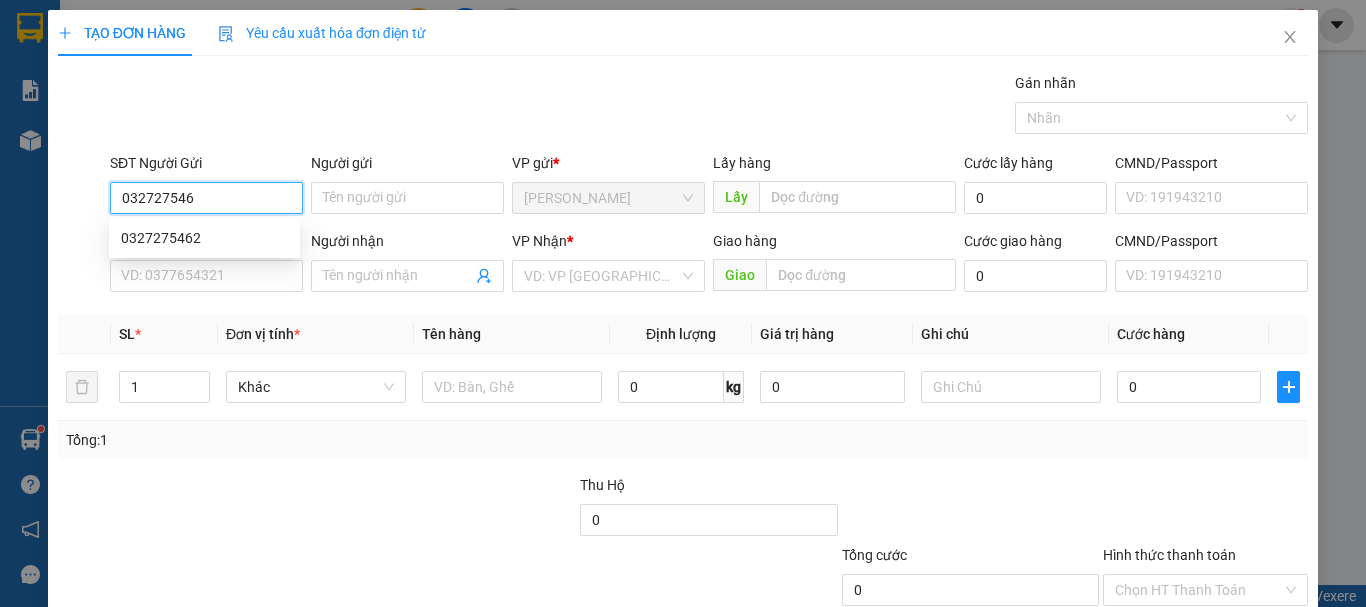 type on "0327275462" 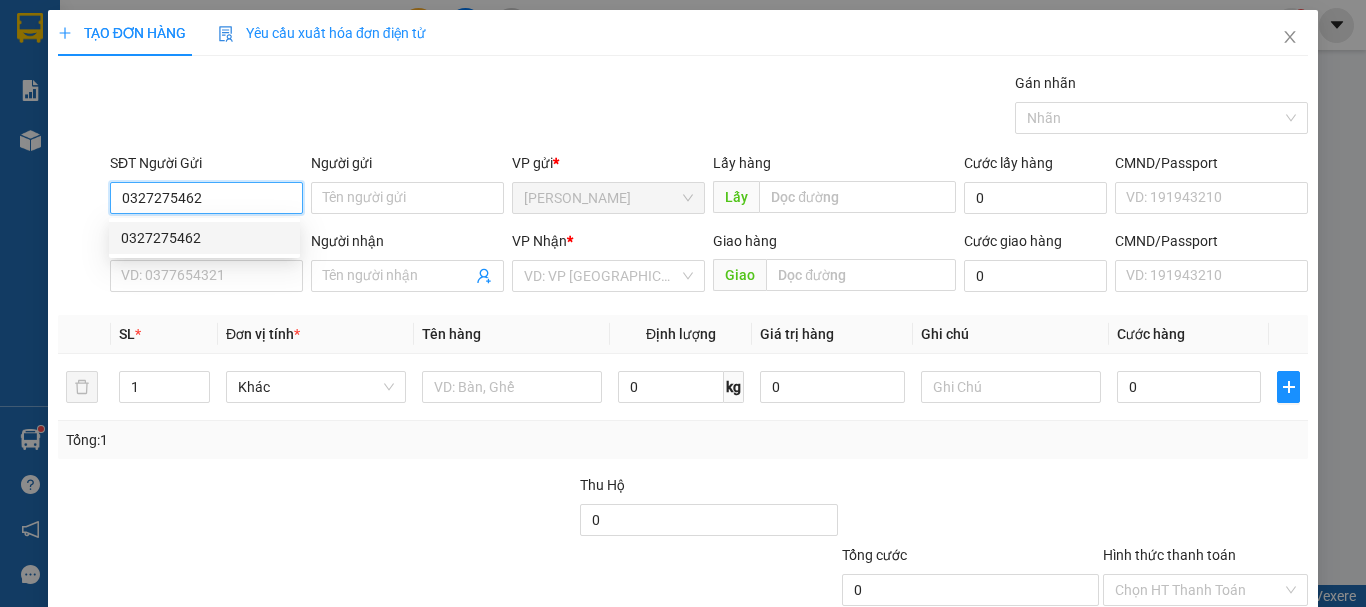 click on "0327275462" at bounding box center [204, 238] 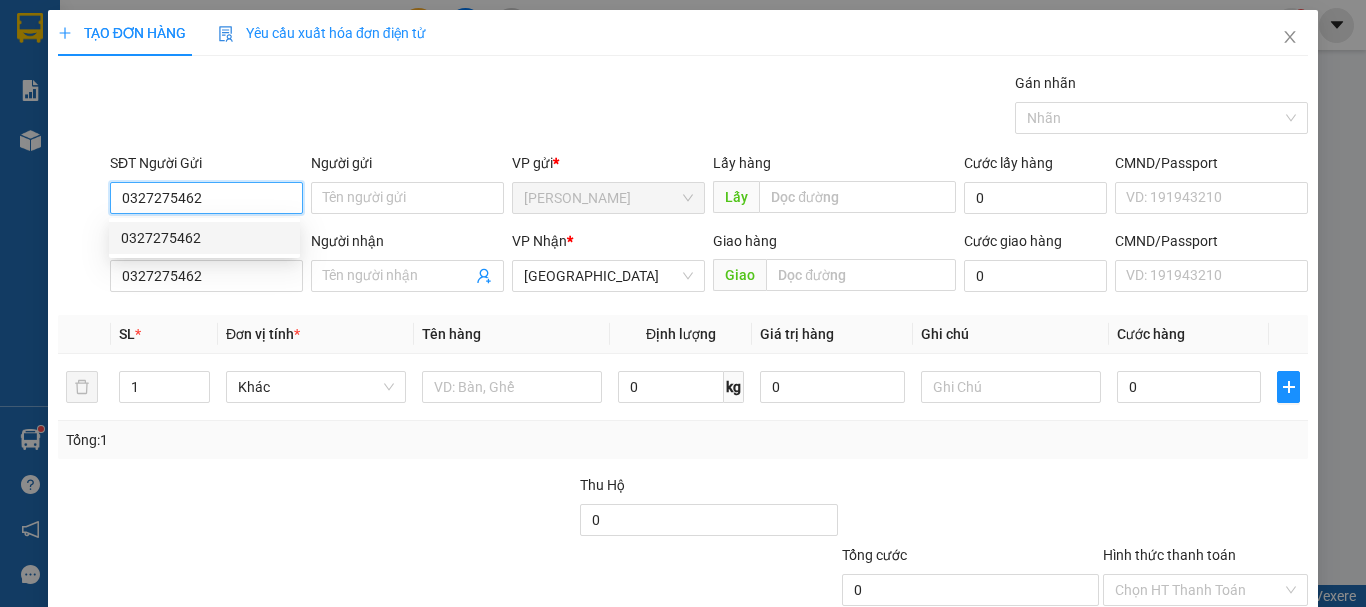 type on "0327275462" 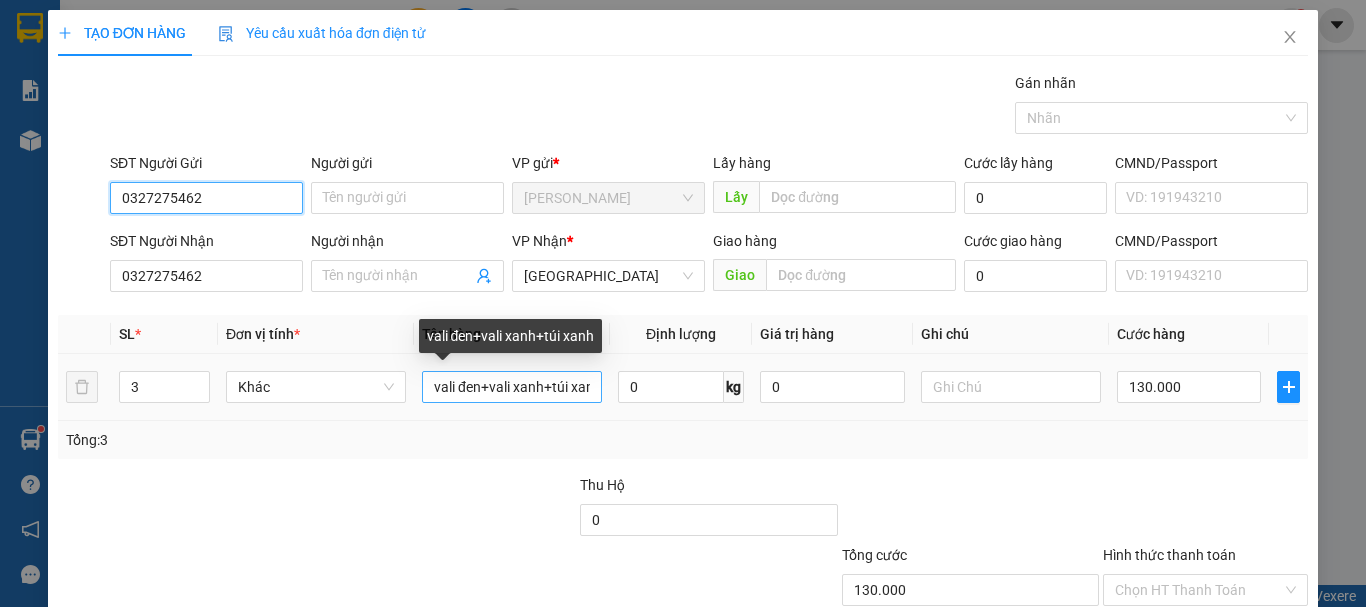 type on "0327275462" 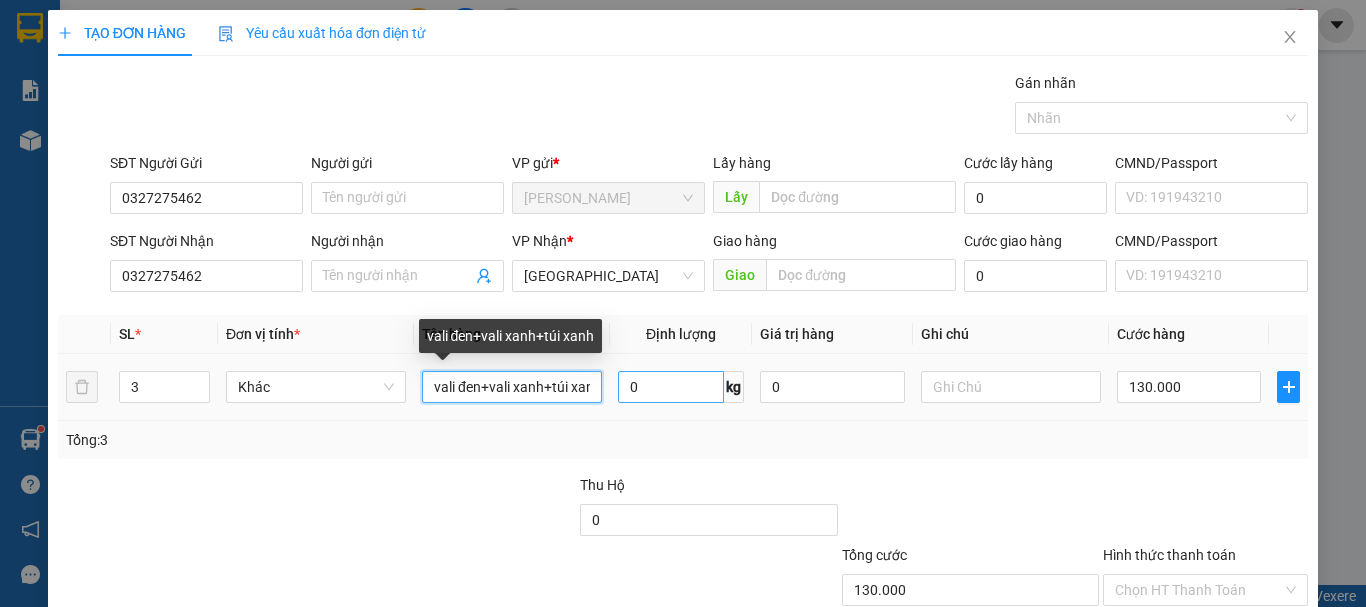 scroll, scrollTop: 0, scrollLeft: 16, axis: horizontal 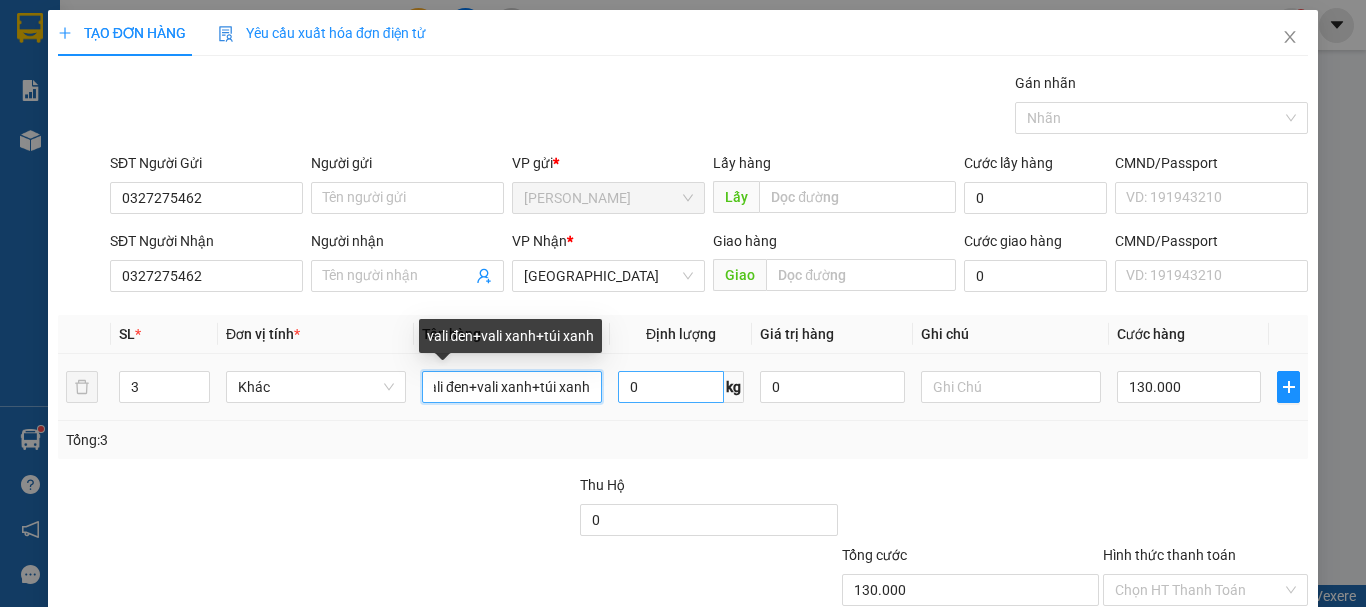 drag, startPoint x: 432, startPoint y: 388, endPoint x: 662, endPoint y: 391, distance: 230.01956 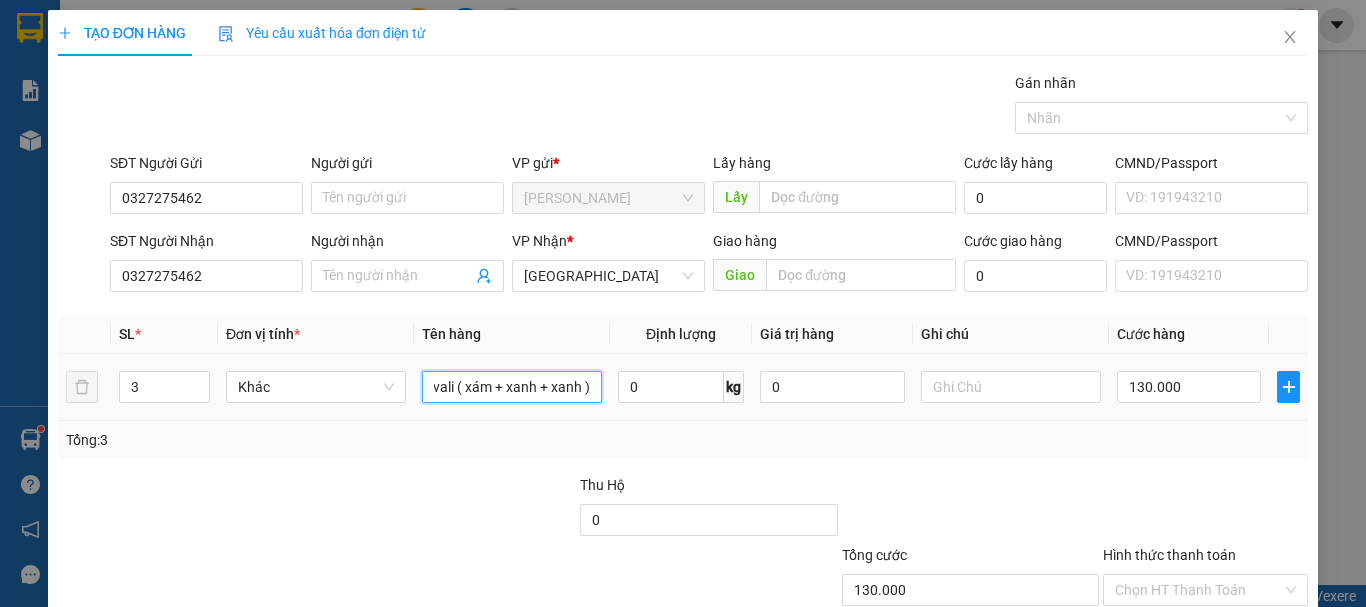 scroll, scrollTop: 0, scrollLeft: 21, axis: horizontal 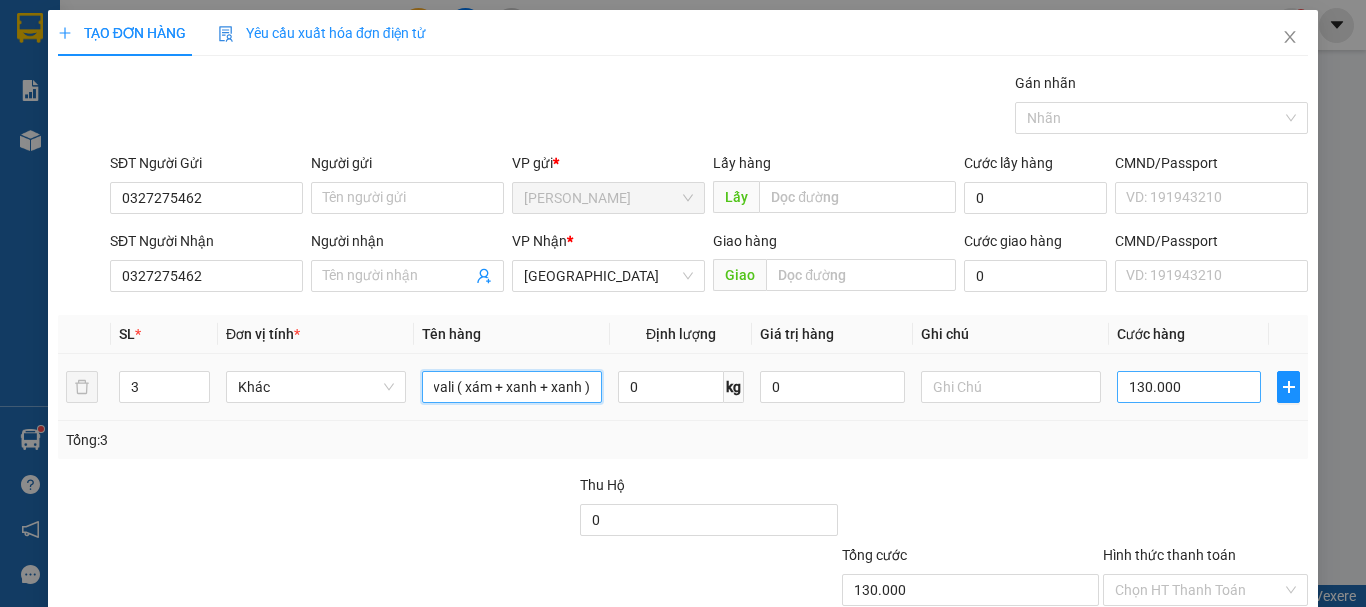 type on "3 vali ( xám + xanh + xanh )" 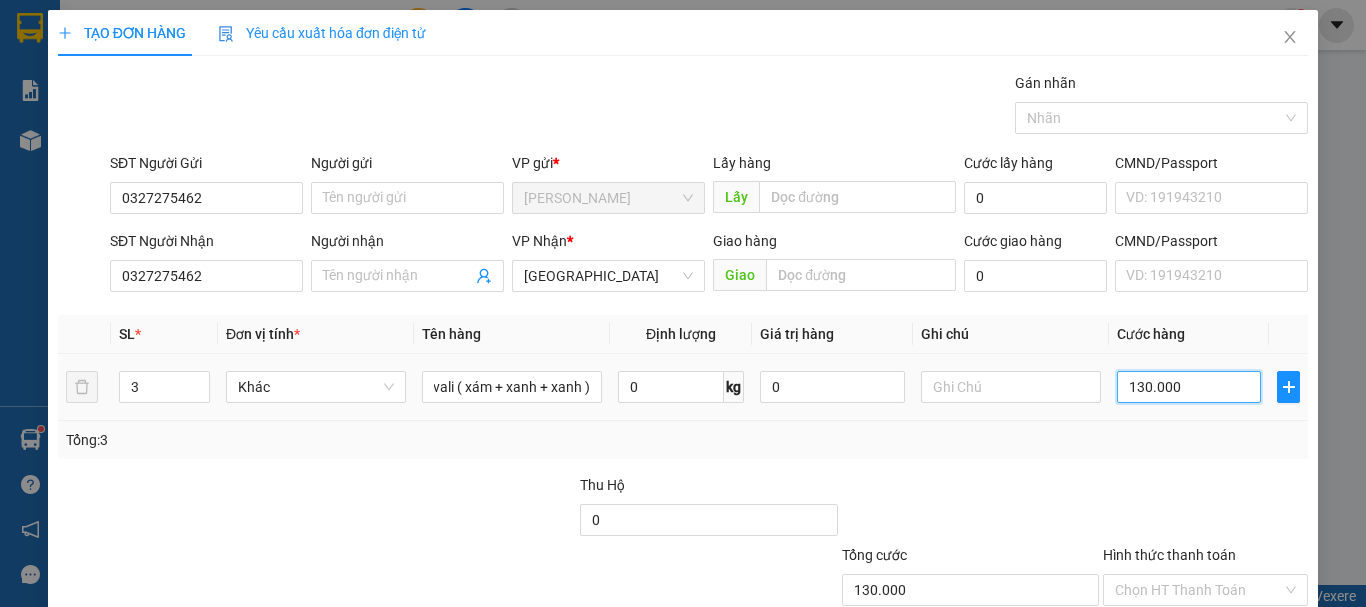 scroll, scrollTop: 0, scrollLeft: 0, axis: both 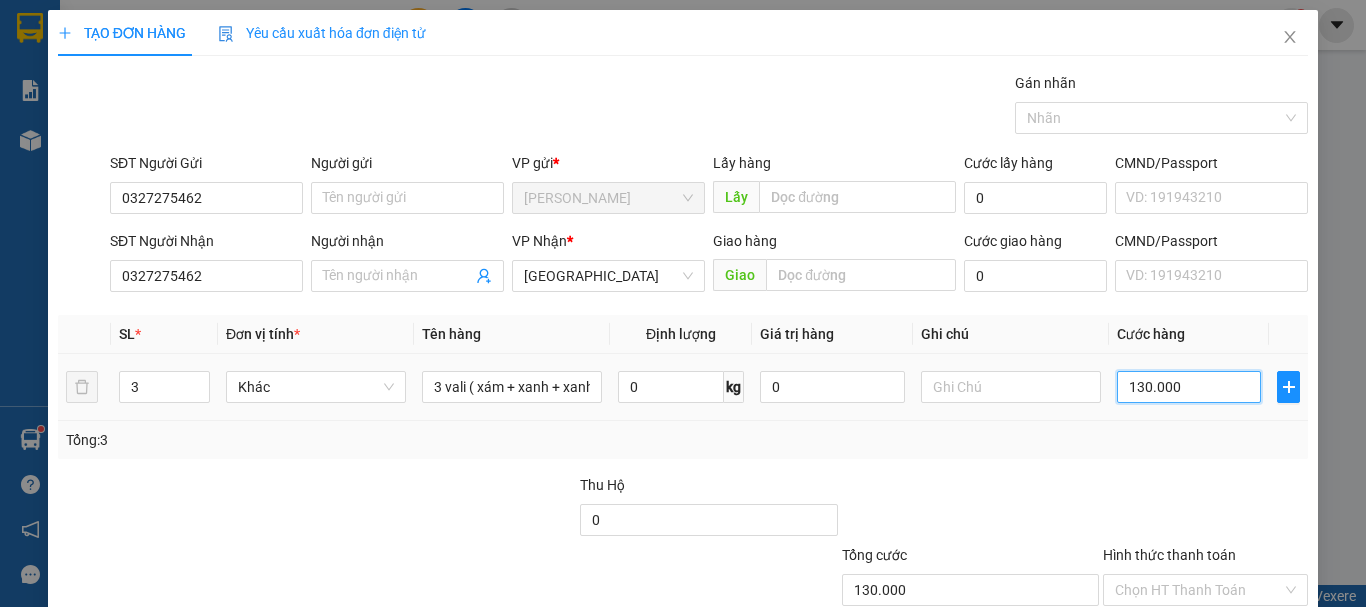 click on "130.000" at bounding box center [1189, 387] 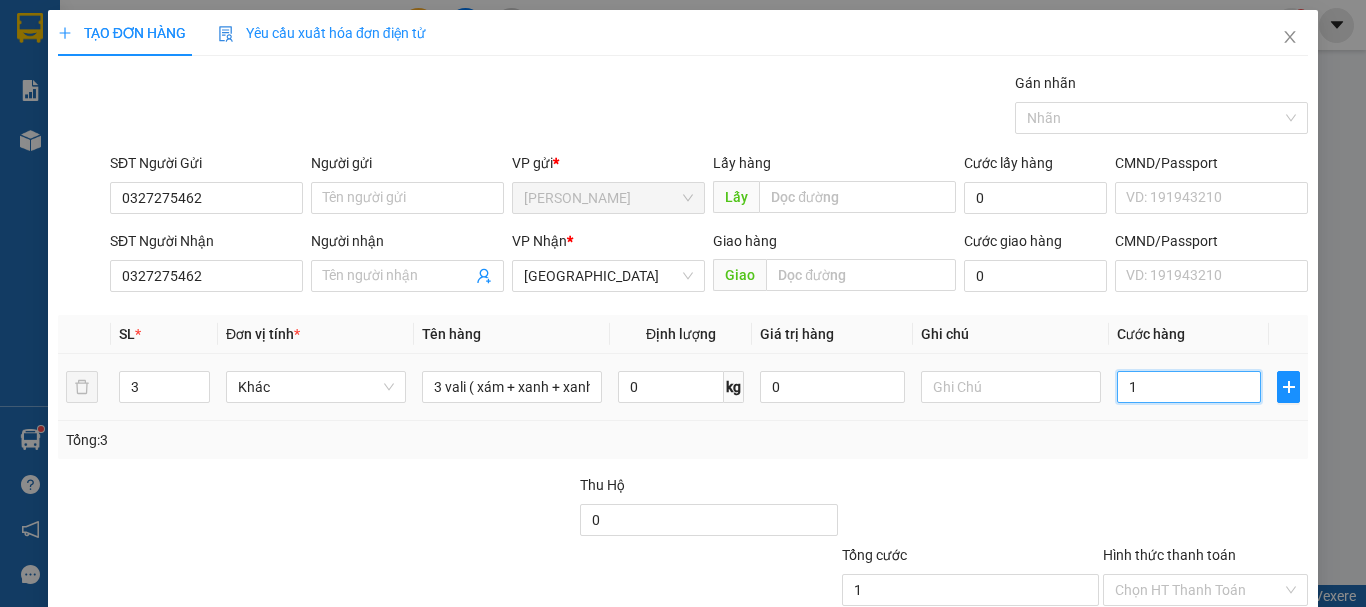 type on "16" 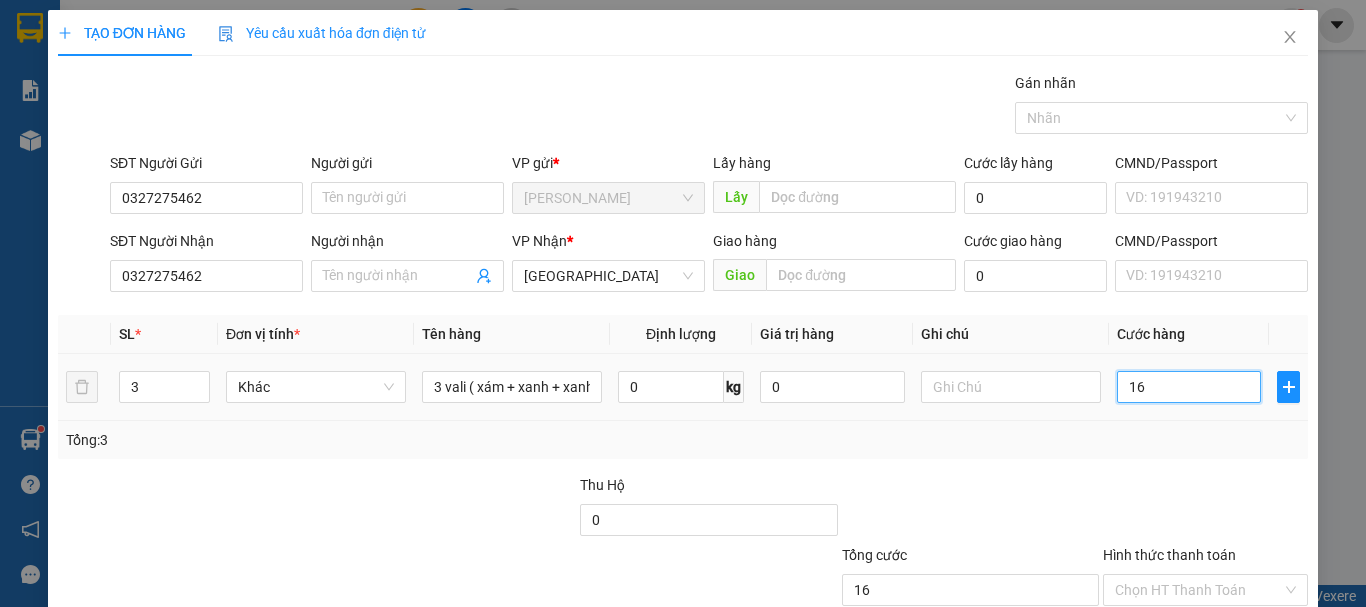 type on "160" 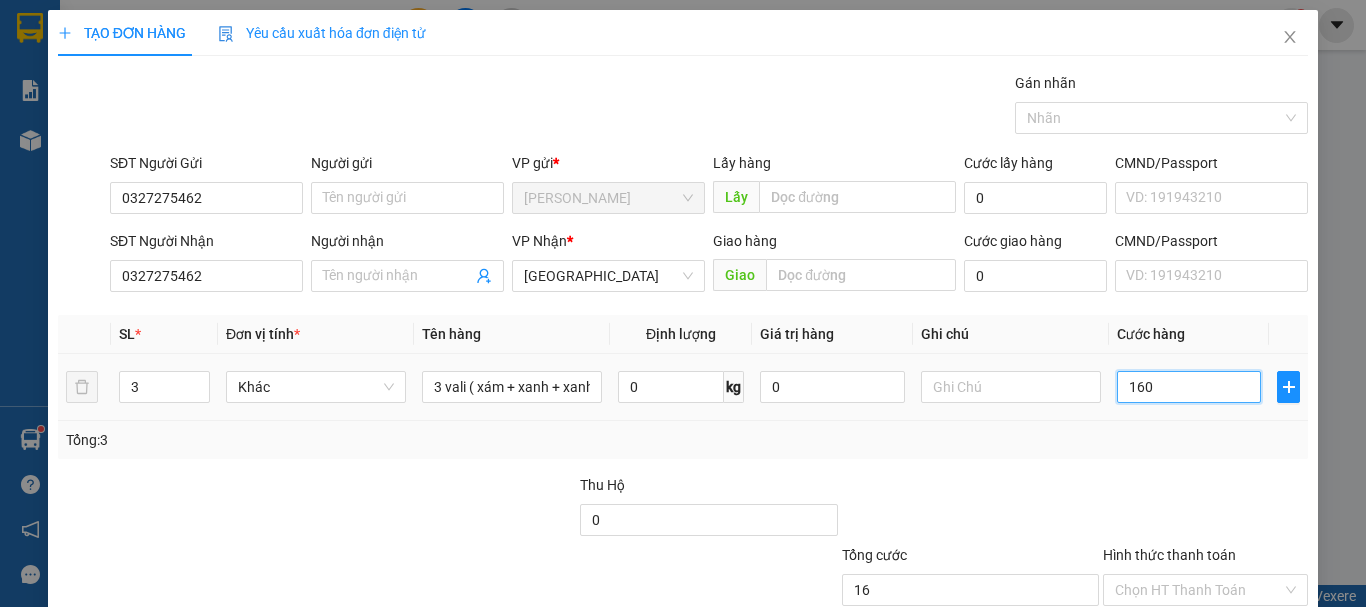 type on "160" 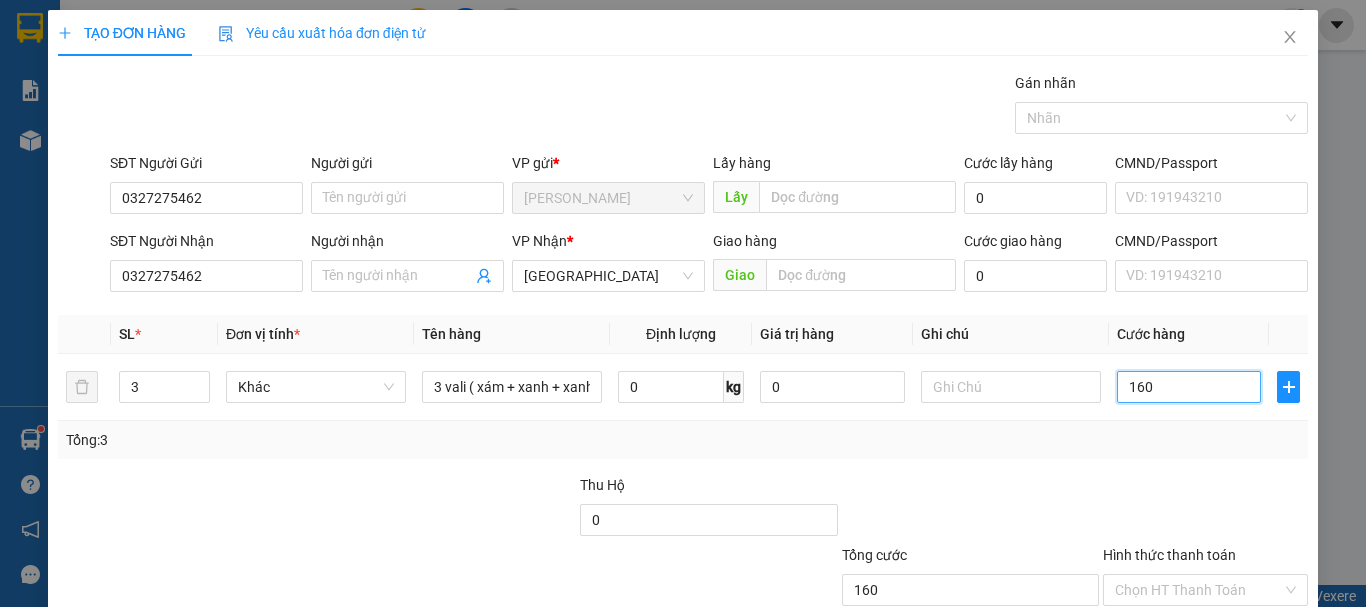 type on "160" 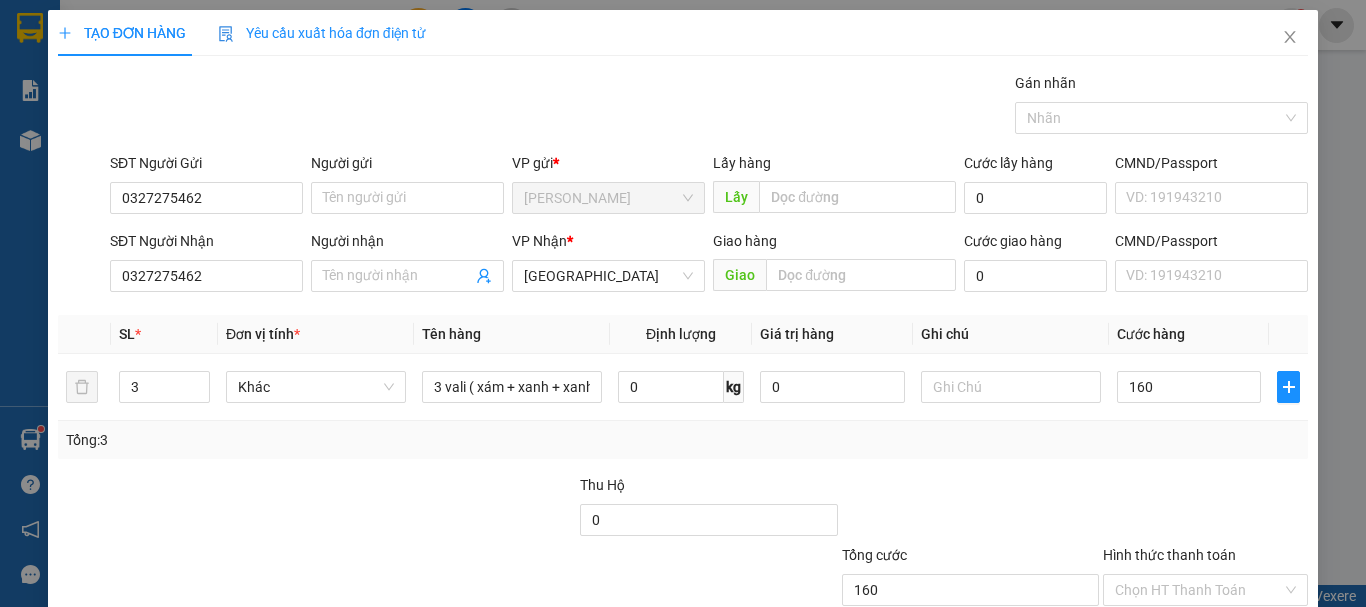 type on "160.000" 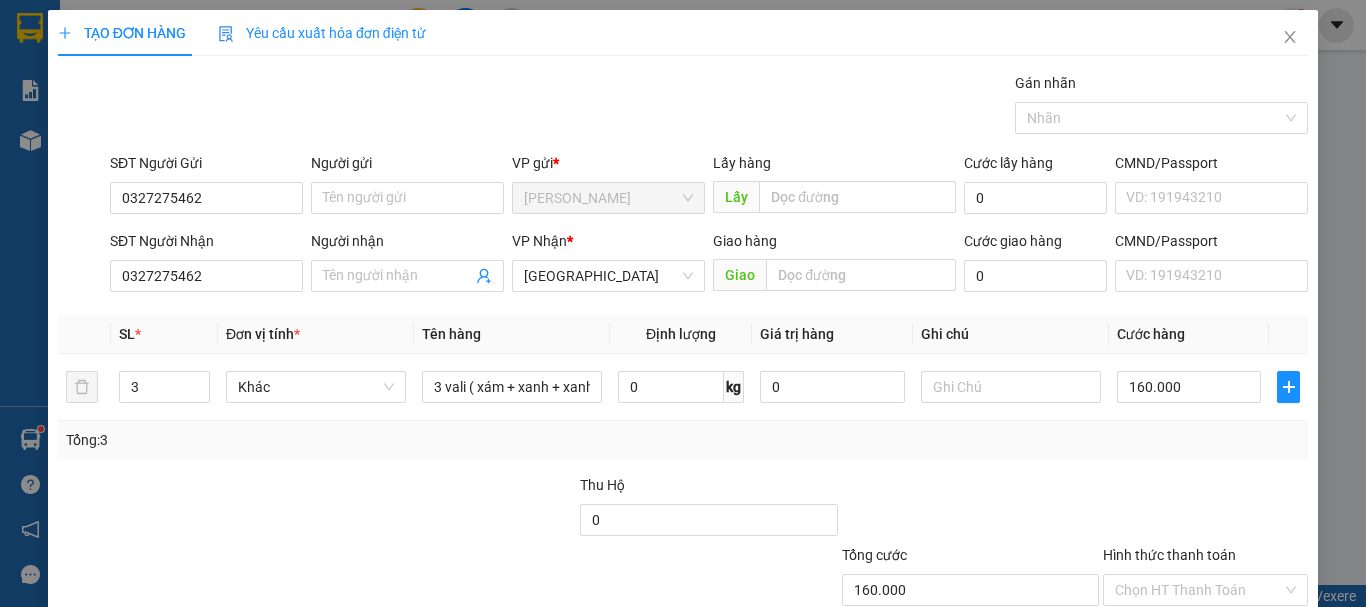 click at bounding box center [1205, 509] 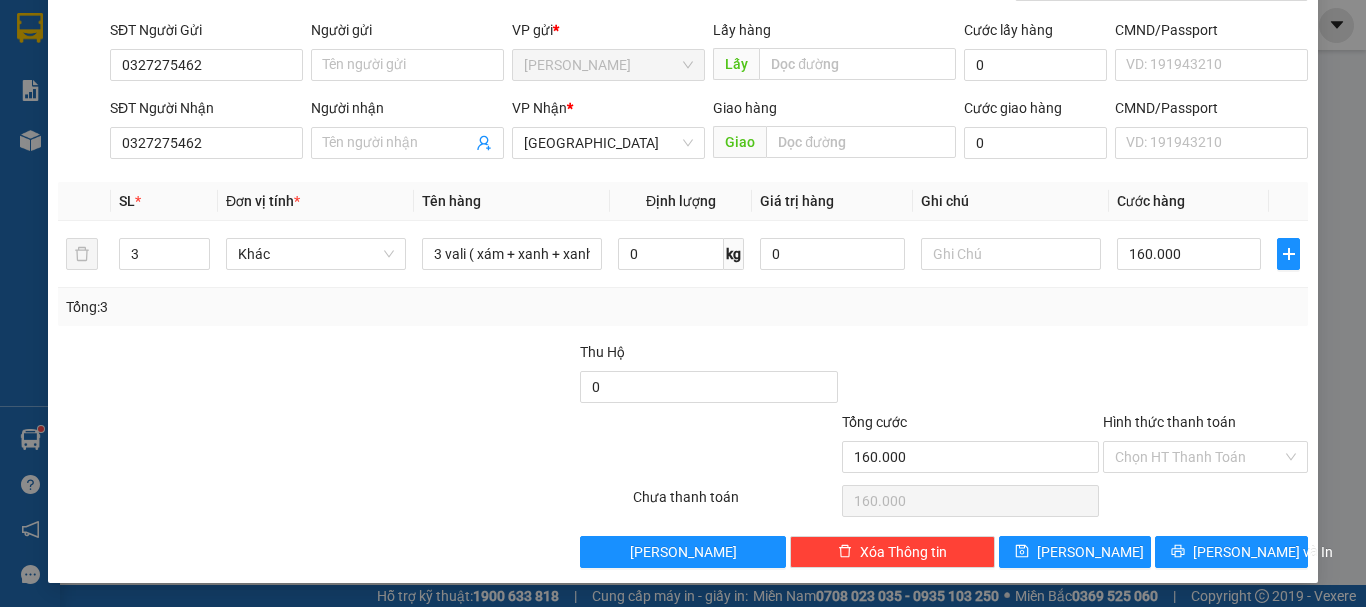 click at bounding box center (1205, 376) 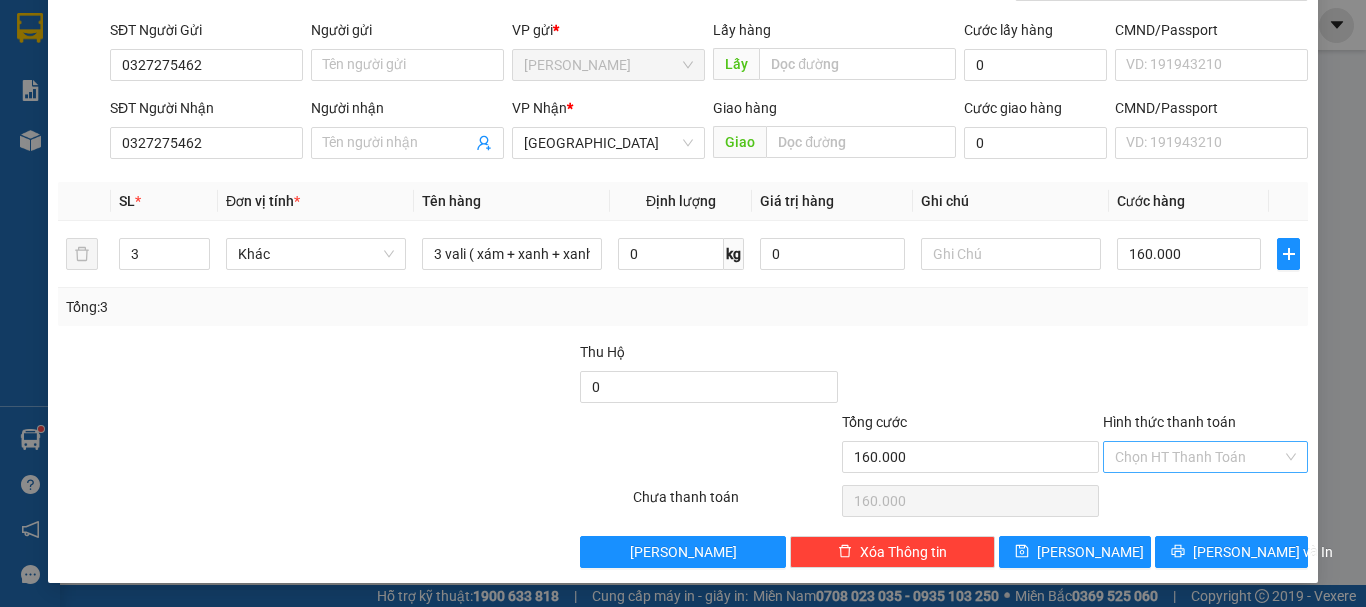 click on "Hình thức thanh toán" at bounding box center [1198, 457] 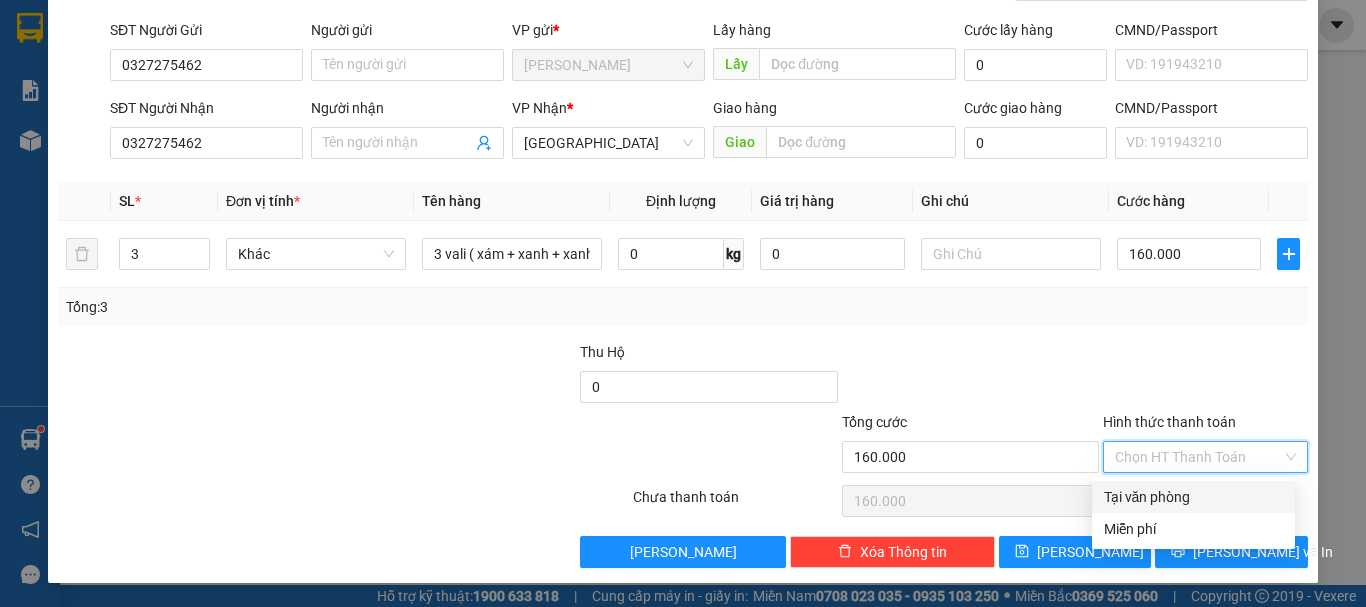 click on "Tại văn phòng" at bounding box center [1193, 497] 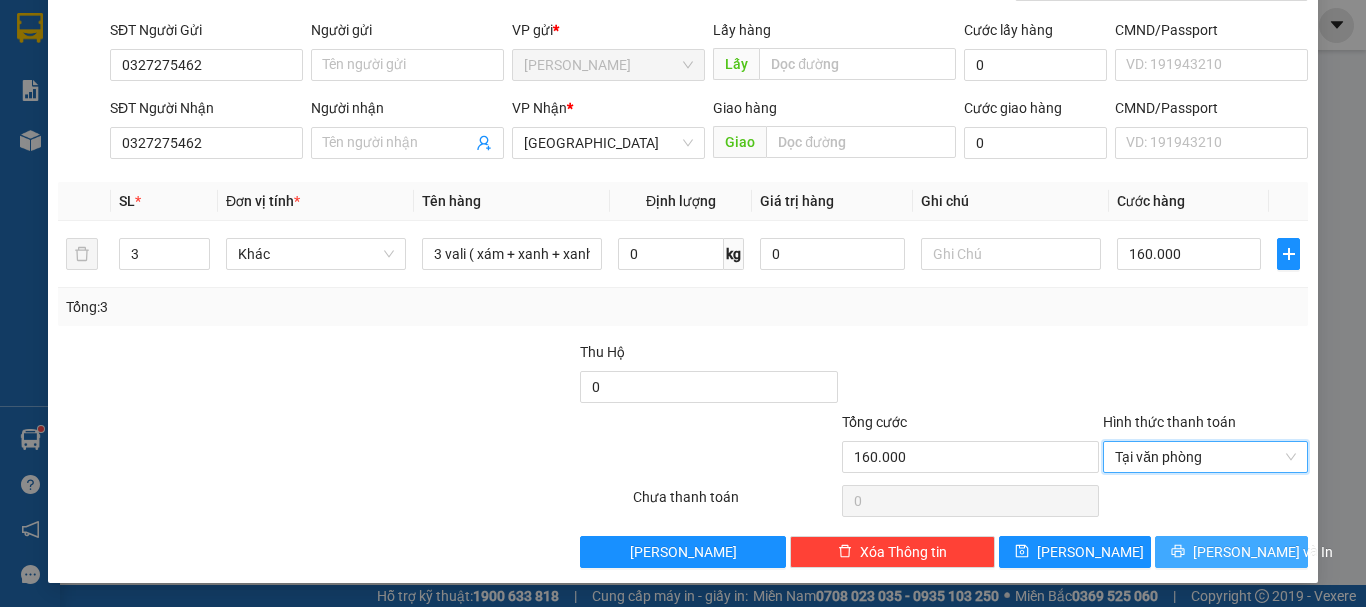 click on "[PERSON_NAME] và In" at bounding box center (1263, 552) 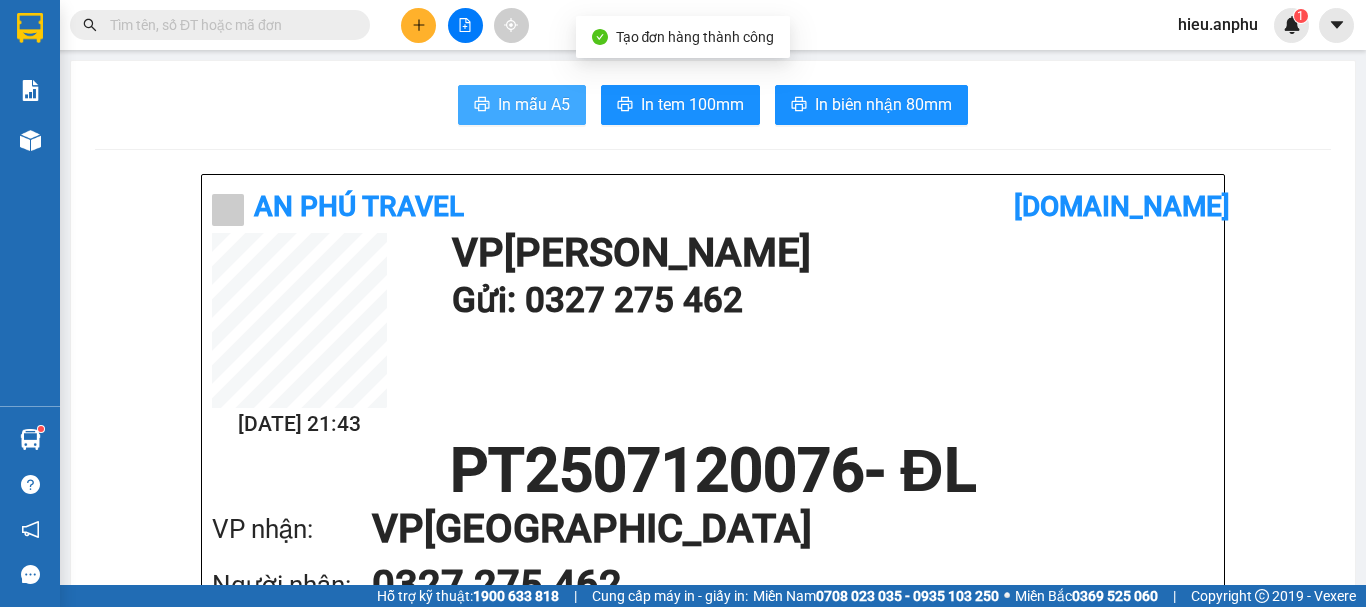 click on "In mẫu A5" at bounding box center (522, 105) 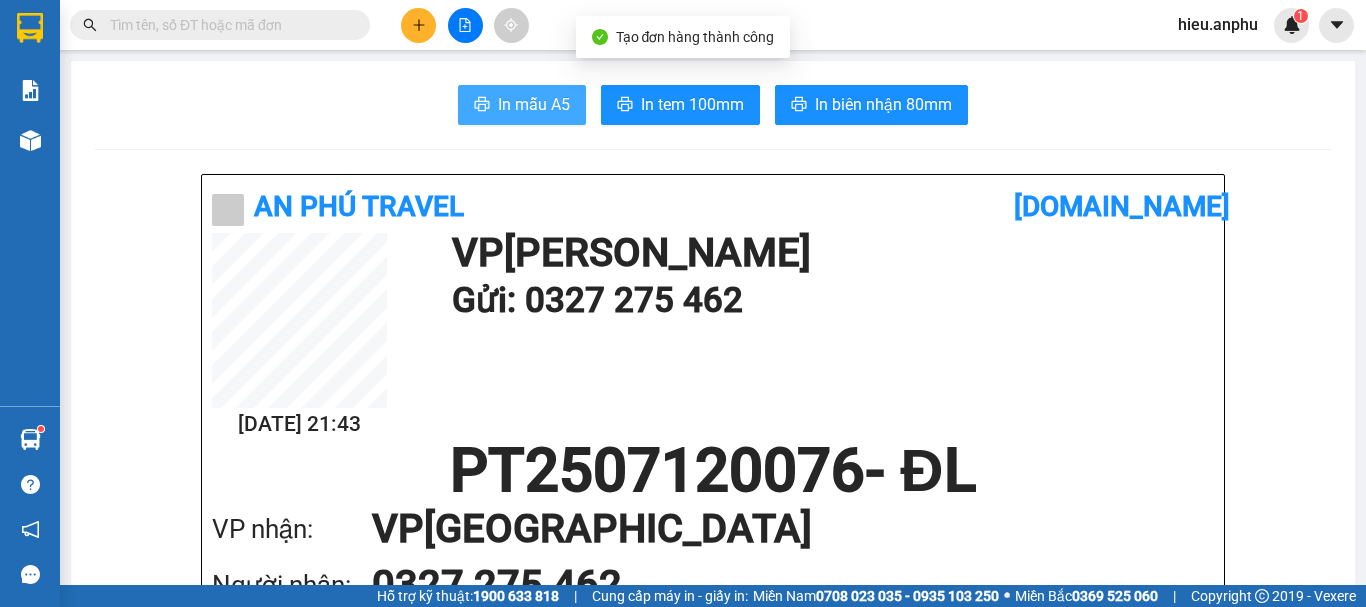 scroll, scrollTop: 0, scrollLeft: 0, axis: both 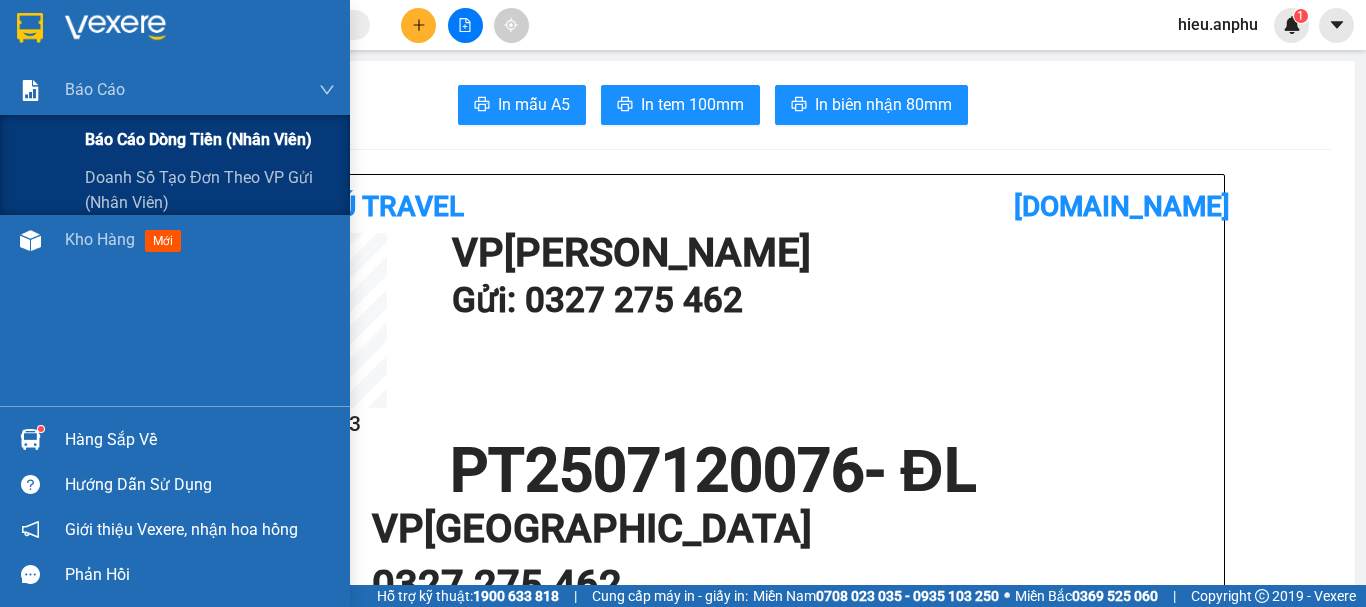 click on "Báo cáo dòng tiền (nhân viên)" at bounding box center [198, 139] 